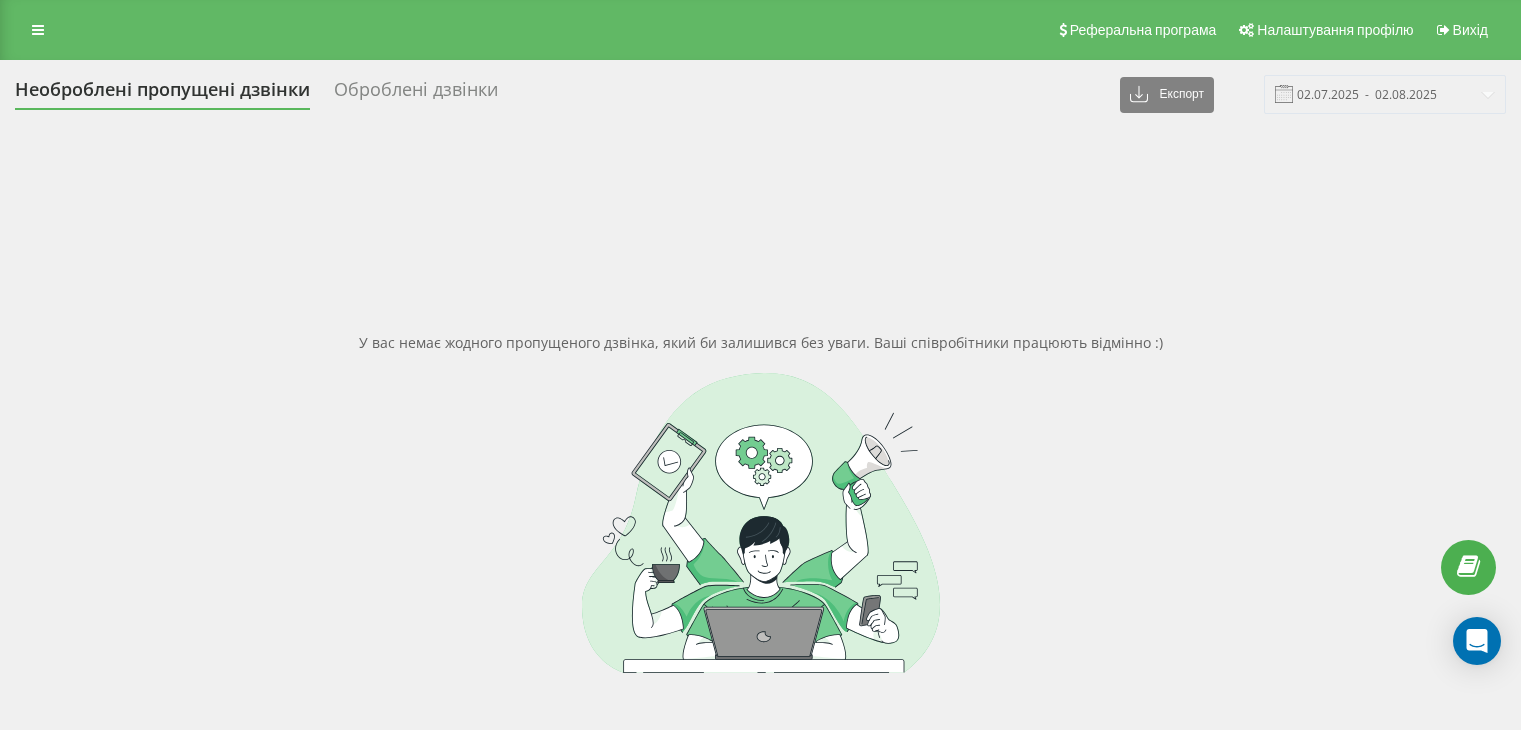 scroll, scrollTop: 0, scrollLeft: 0, axis: both 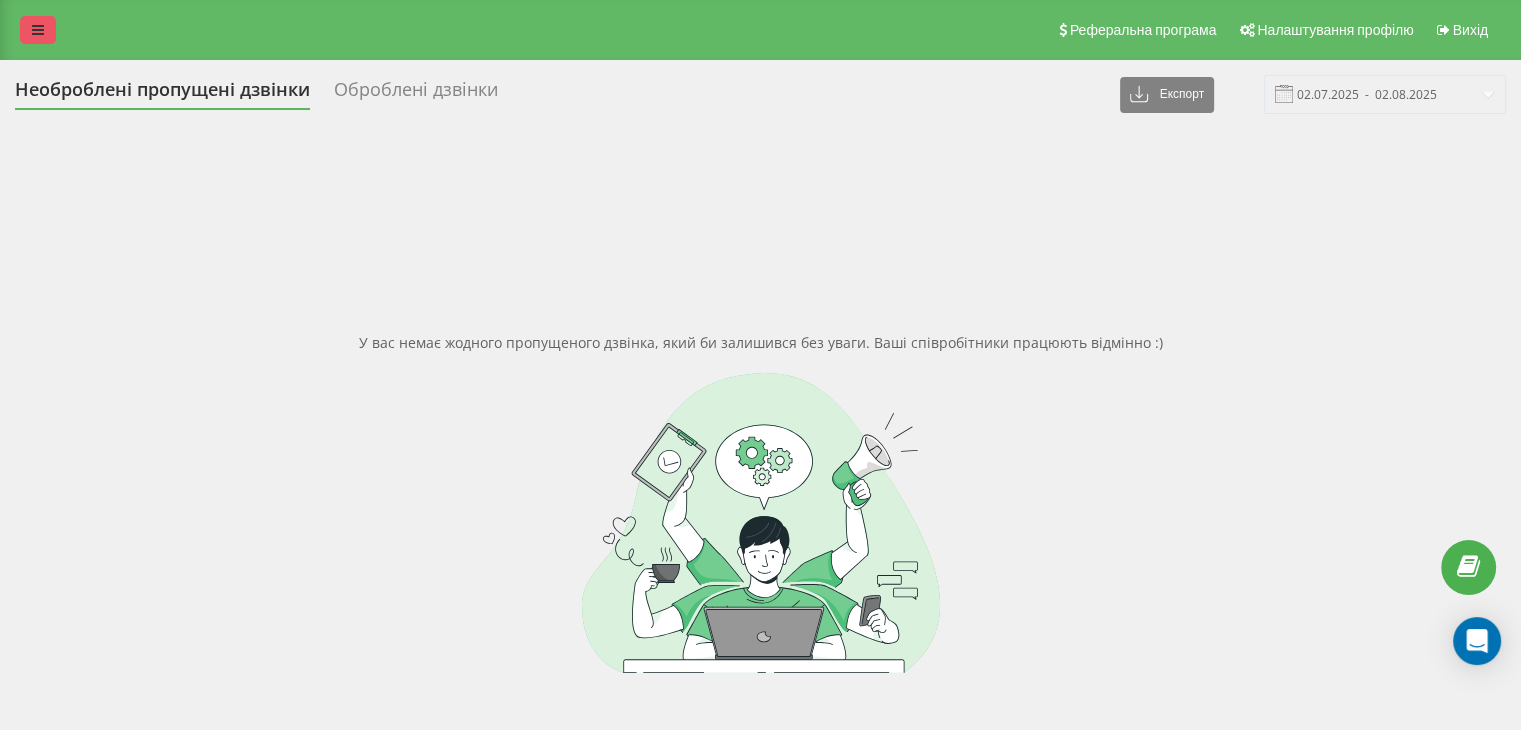 click at bounding box center (38, 30) 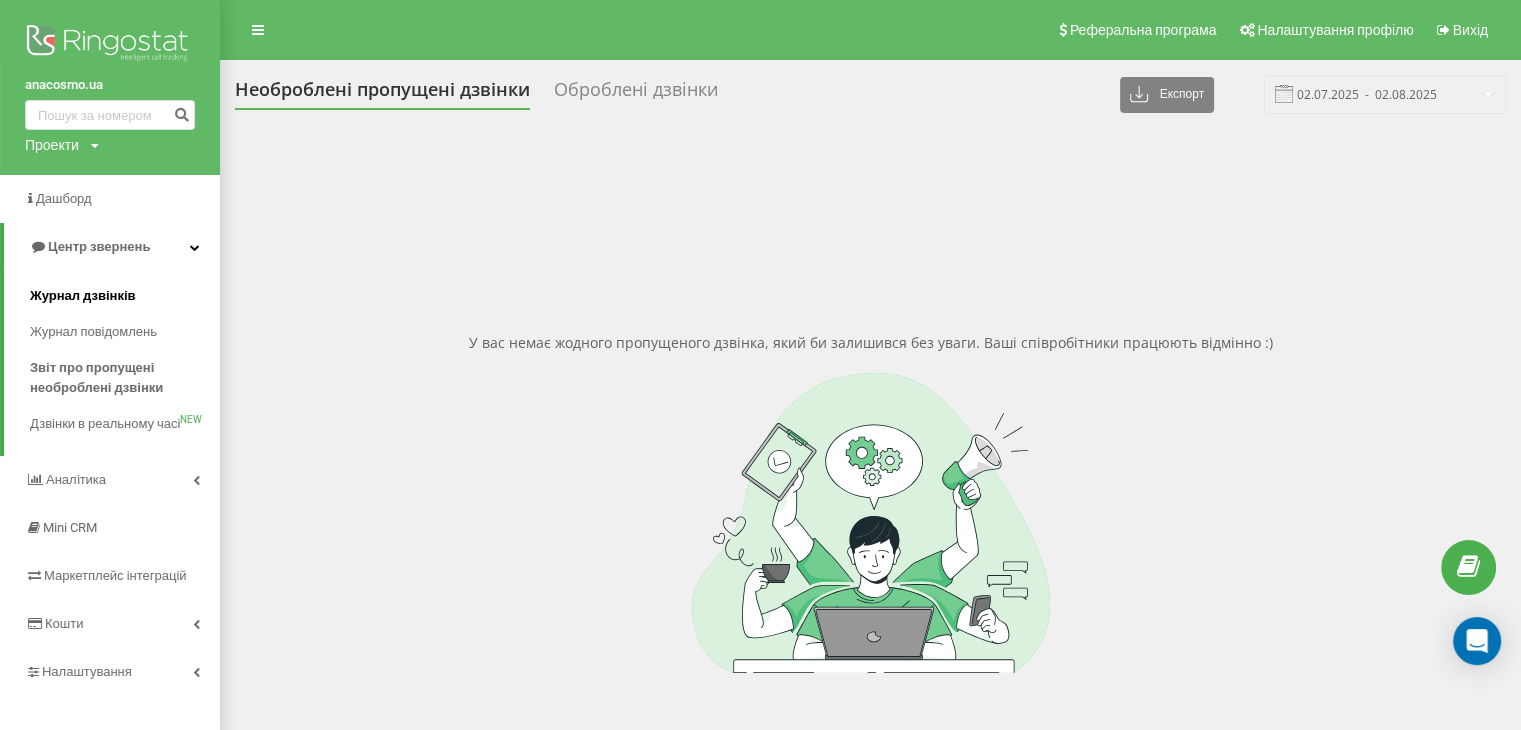 click on "Журнал дзвінків" at bounding box center (83, 296) 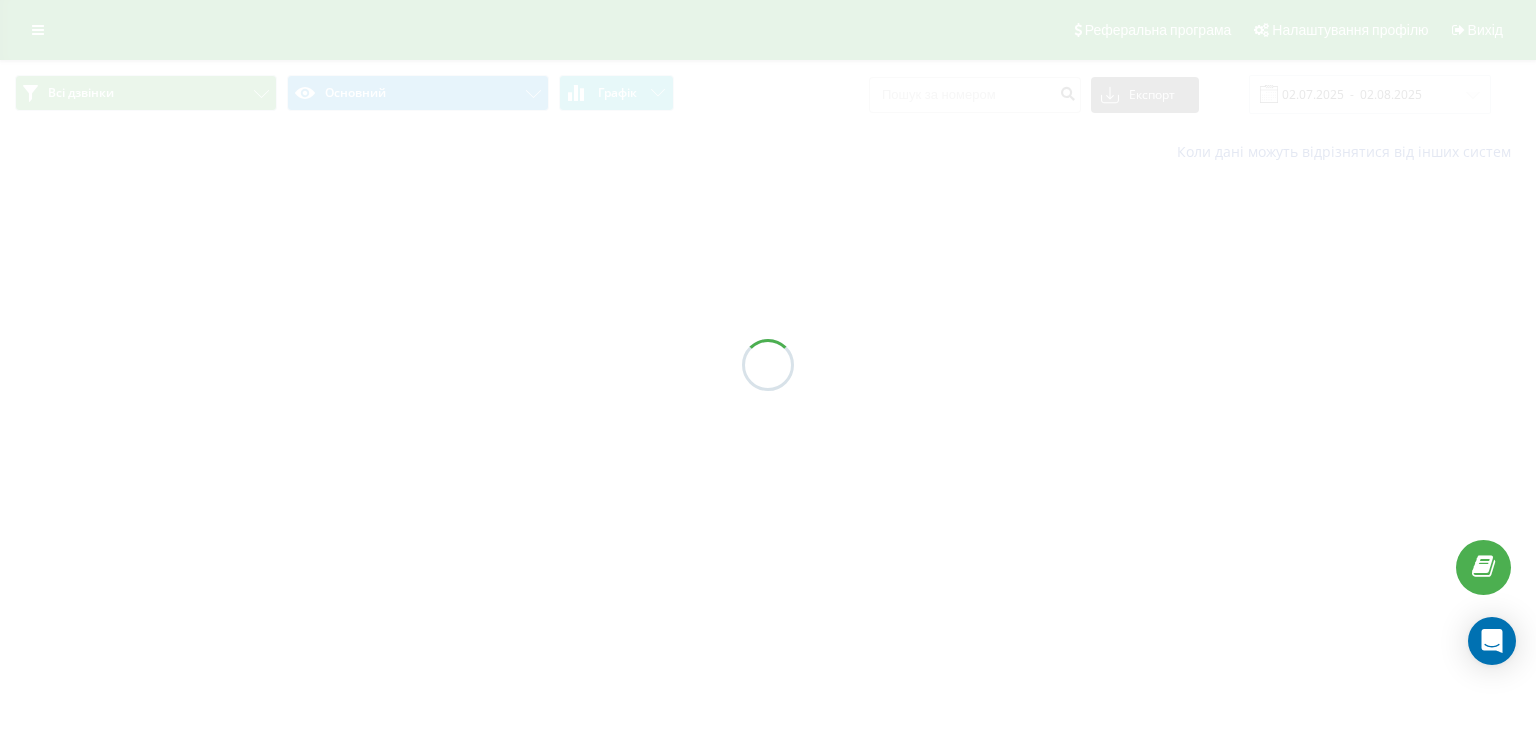 scroll, scrollTop: 0, scrollLeft: 0, axis: both 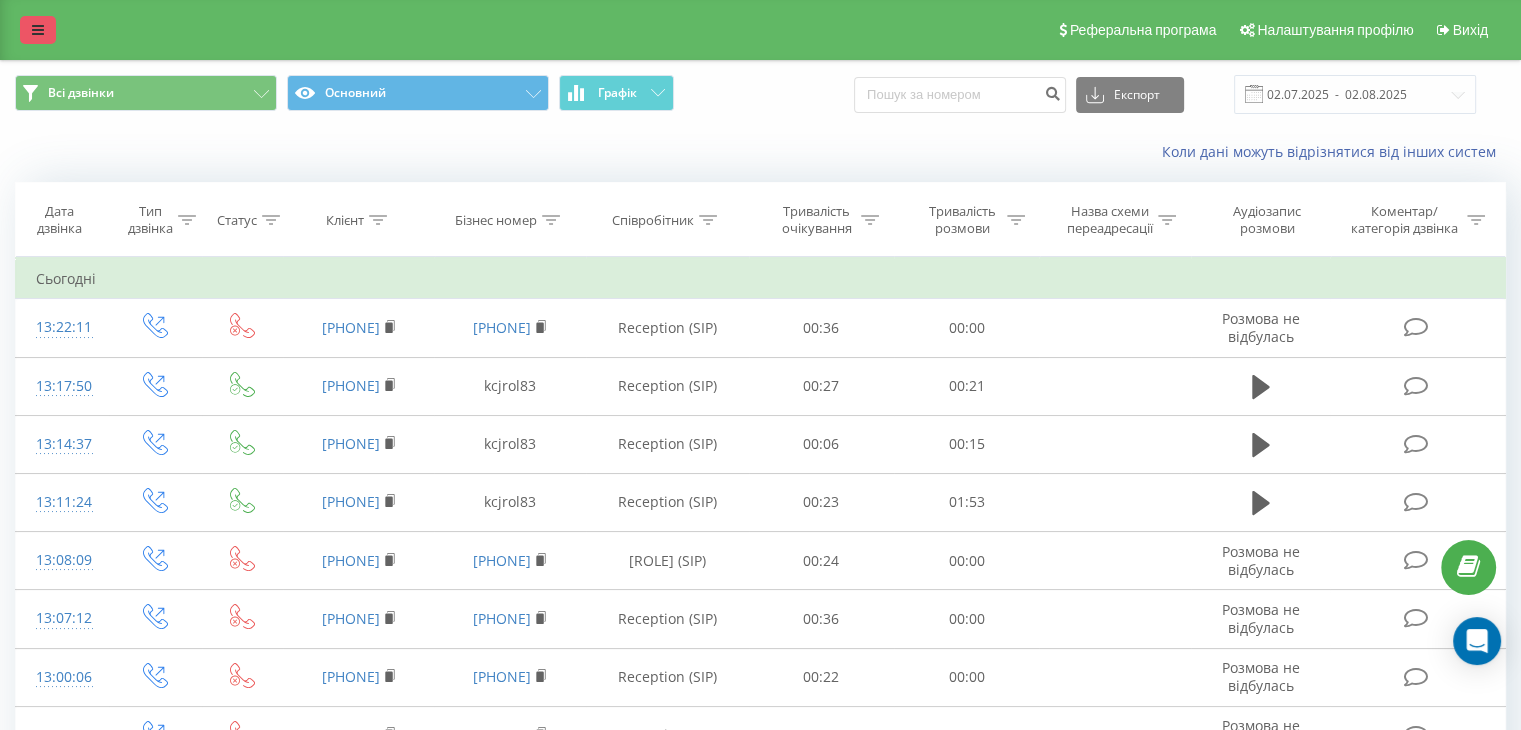 click at bounding box center (38, 30) 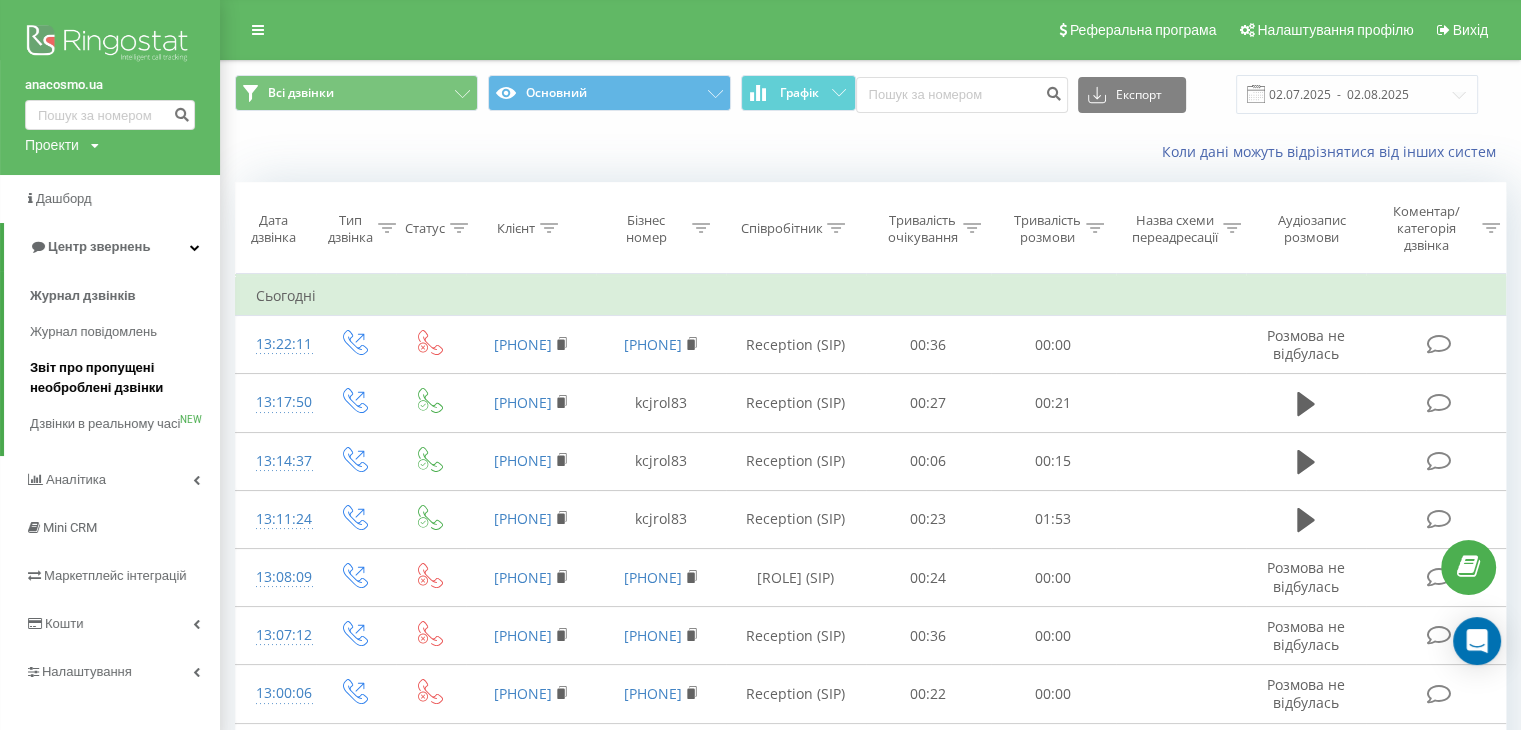 click on "Звіт про пропущені необроблені дзвінки" at bounding box center [120, 378] 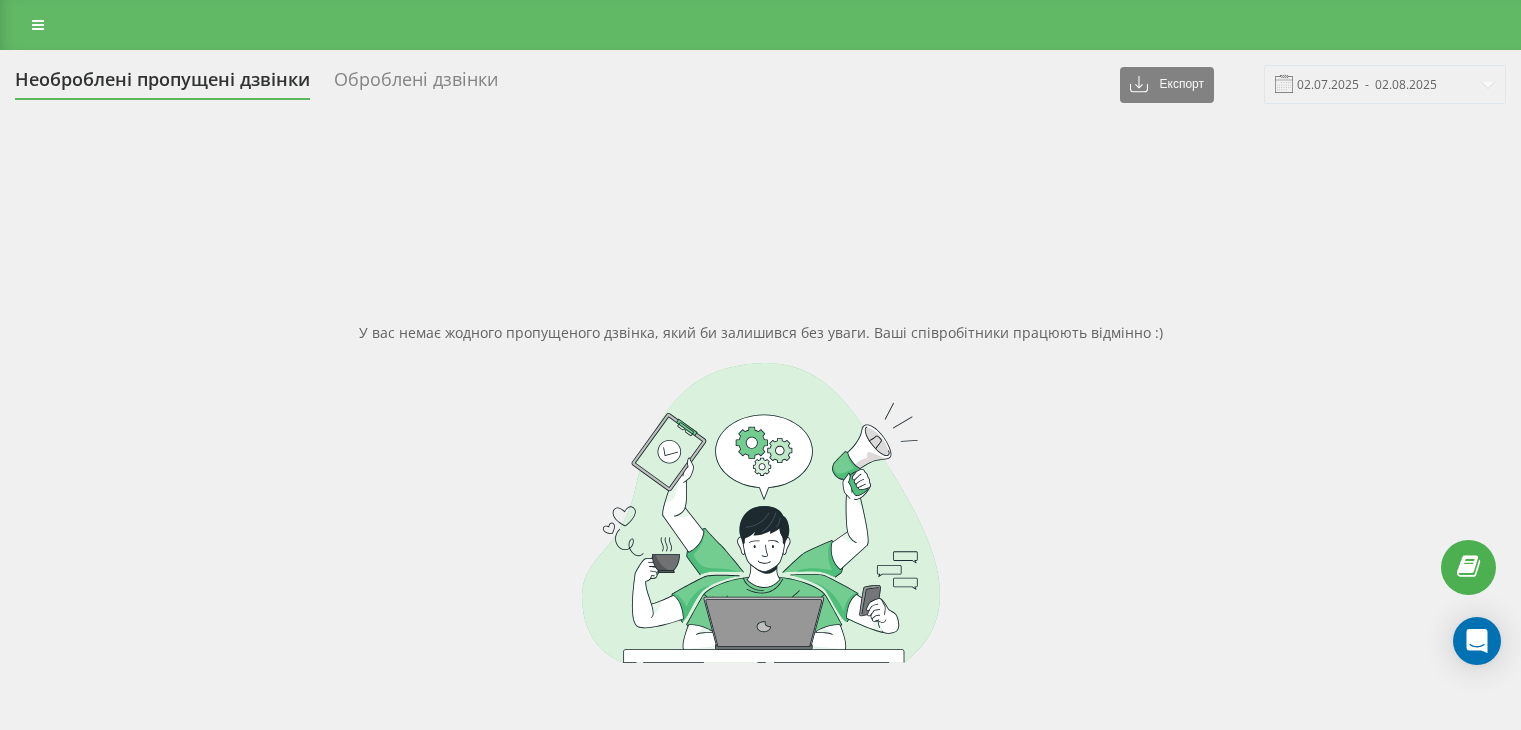 scroll, scrollTop: 0, scrollLeft: 0, axis: both 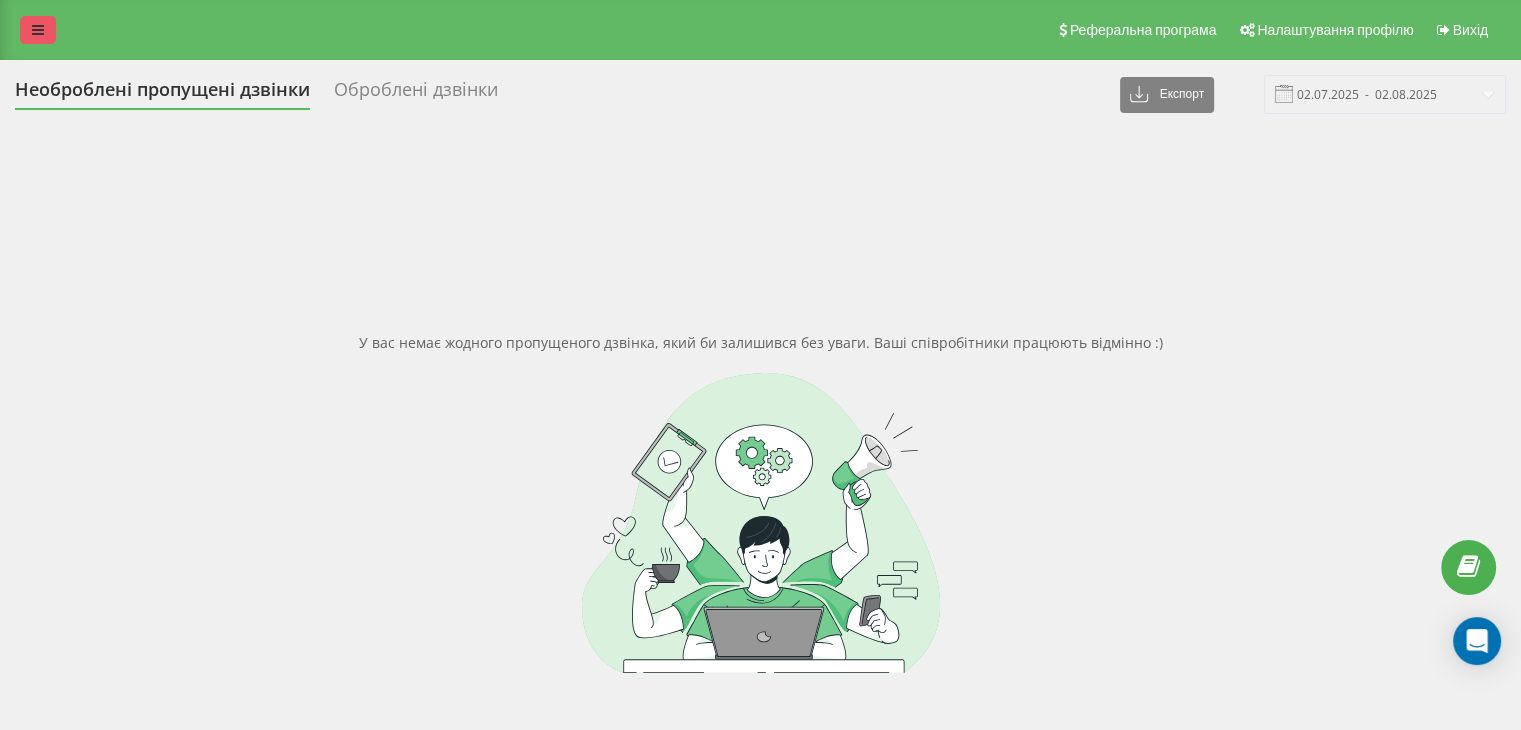 click at bounding box center [38, 30] 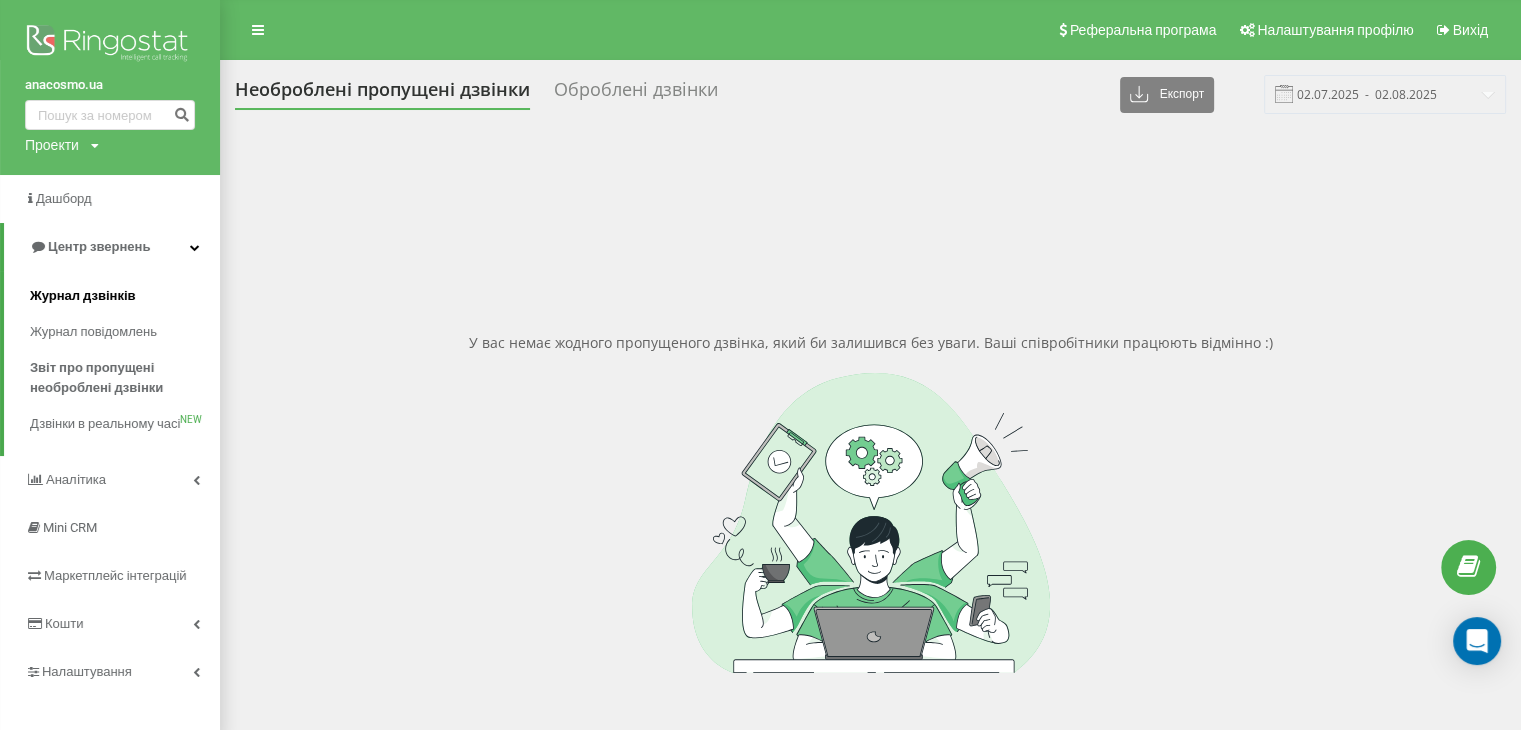 click on "Журнал дзвінків" at bounding box center [83, 296] 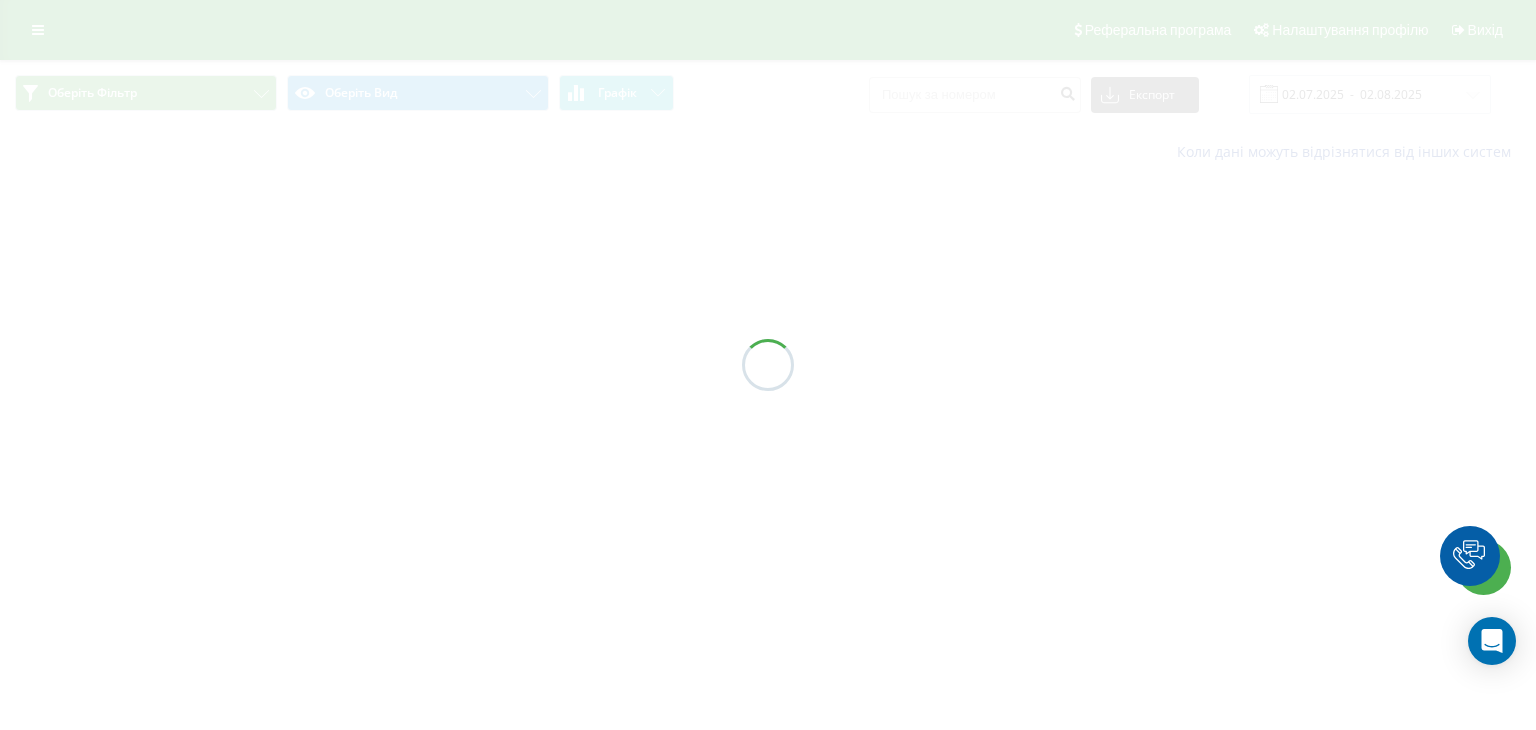 scroll, scrollTop: 0, scrollLeft: 0, axis: both 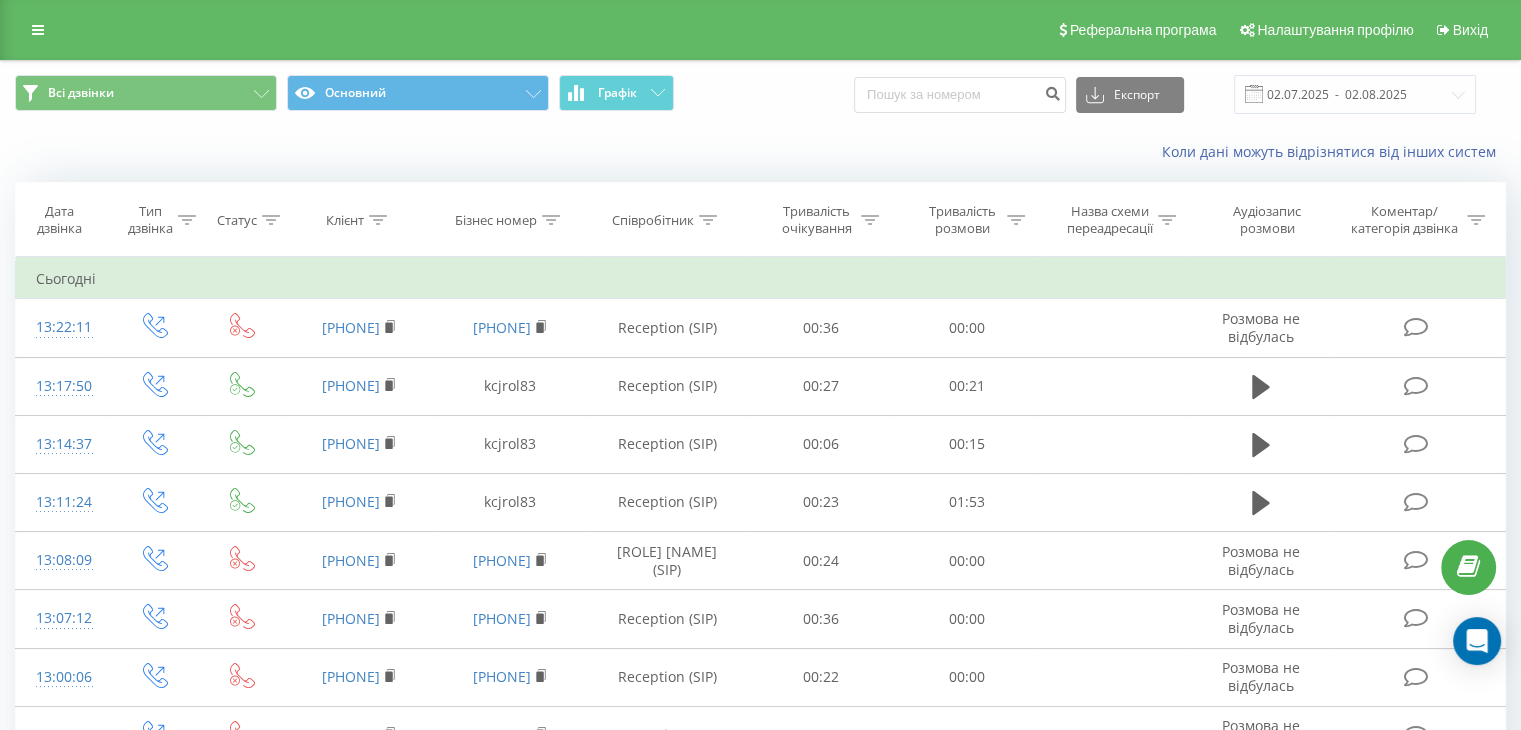 drag, startPoint x: 26, startPoint y: 17, endPoint x: 43, endPoint y: 51, distance: 38.013157 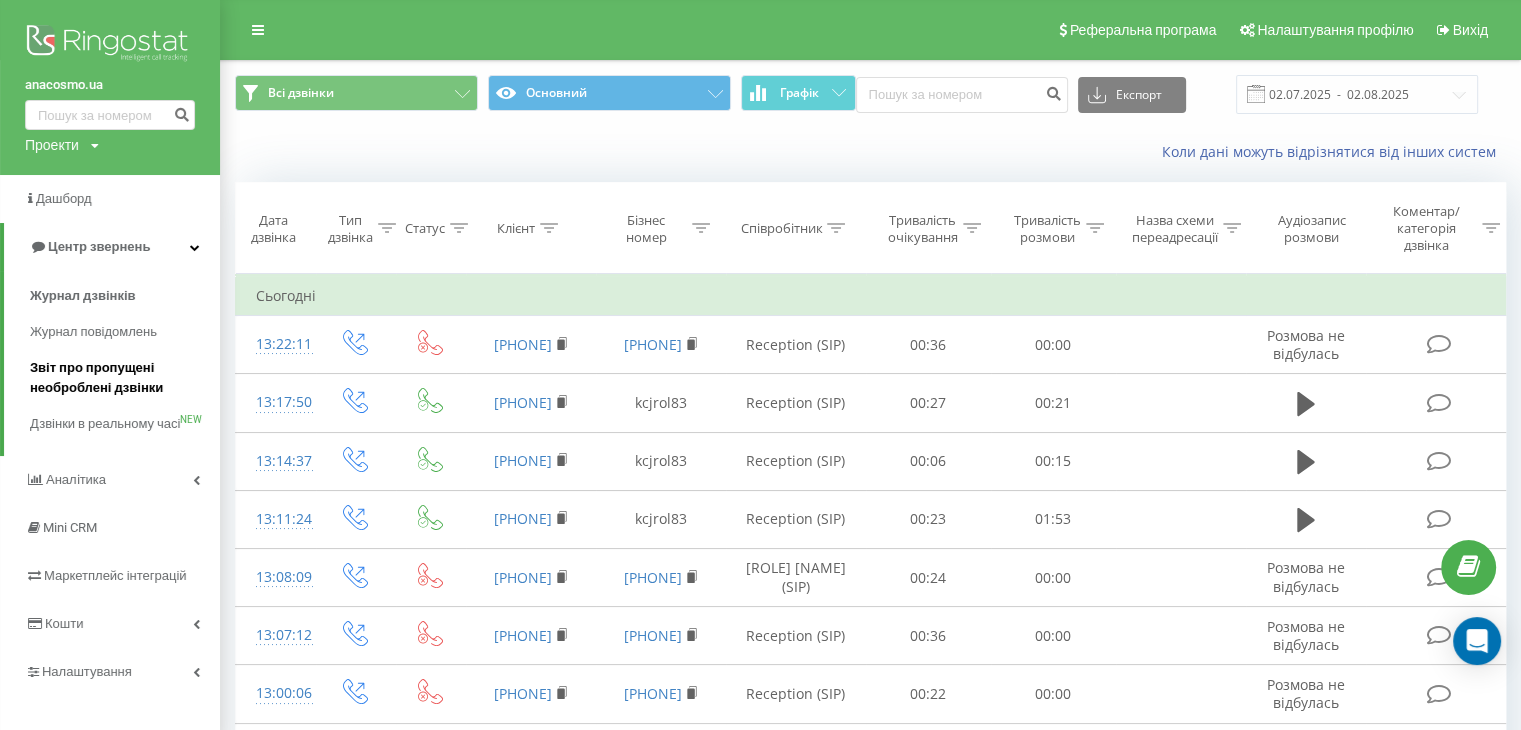 click on "Звіт про пропущені необроблені дзвінки" at bounding box center (120, 378) 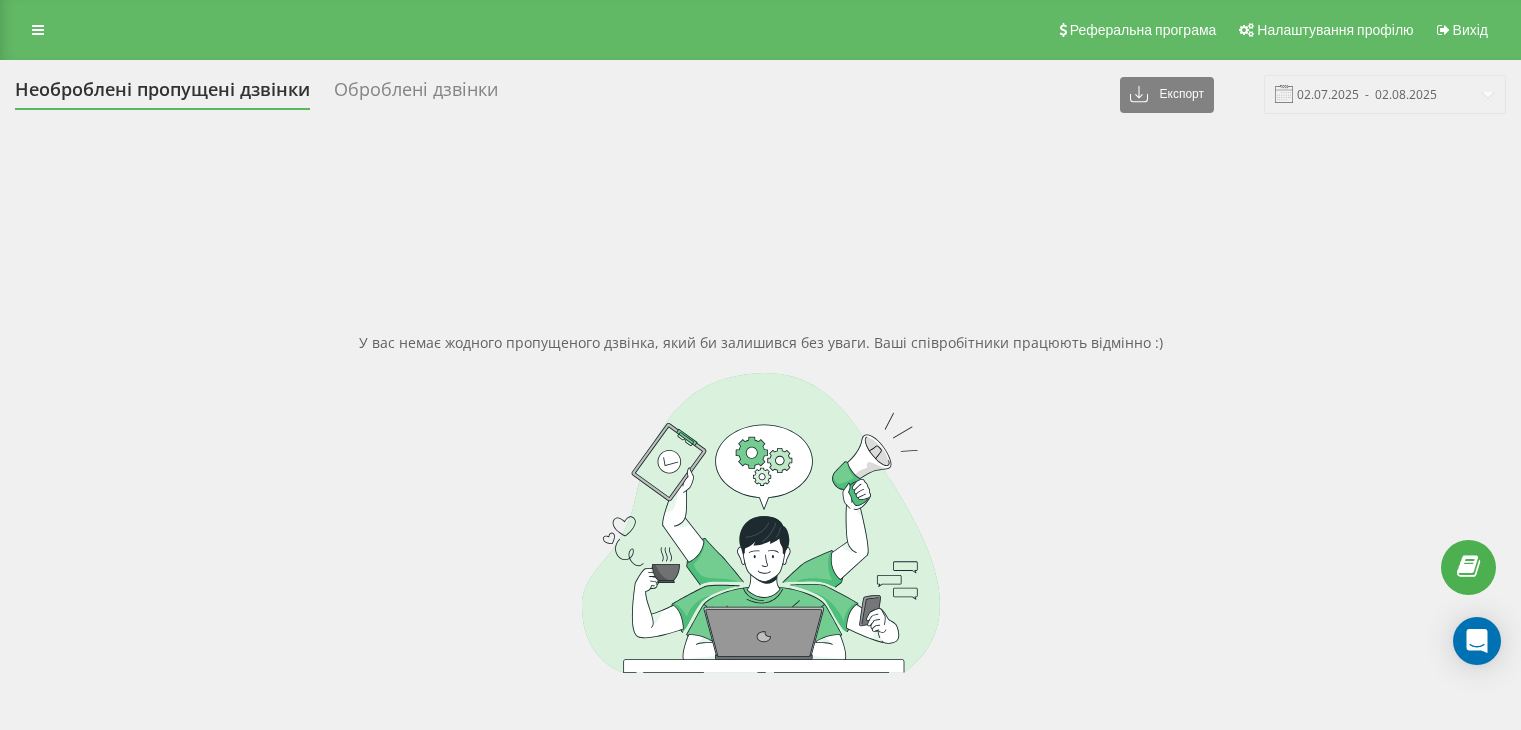 scroll, scrollTop: 0, scrollLeft: 0, axis: both 